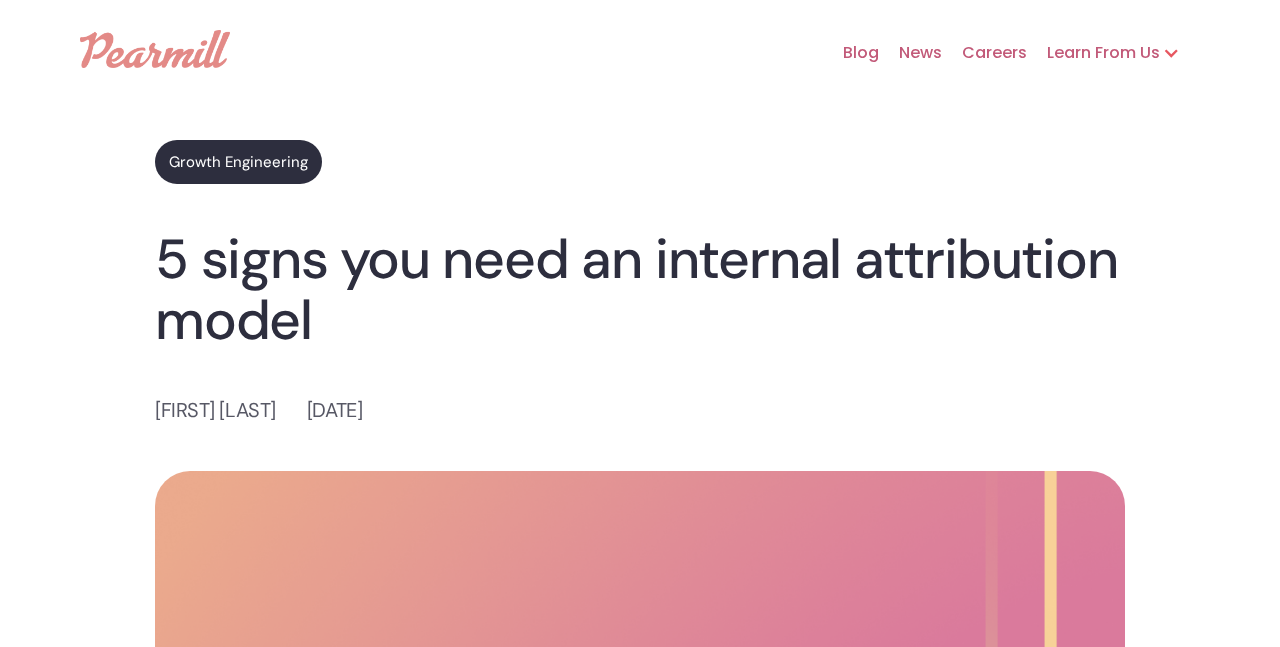 scroll, scrollTop: 2728, scrollLeft: 0, axis: vertical 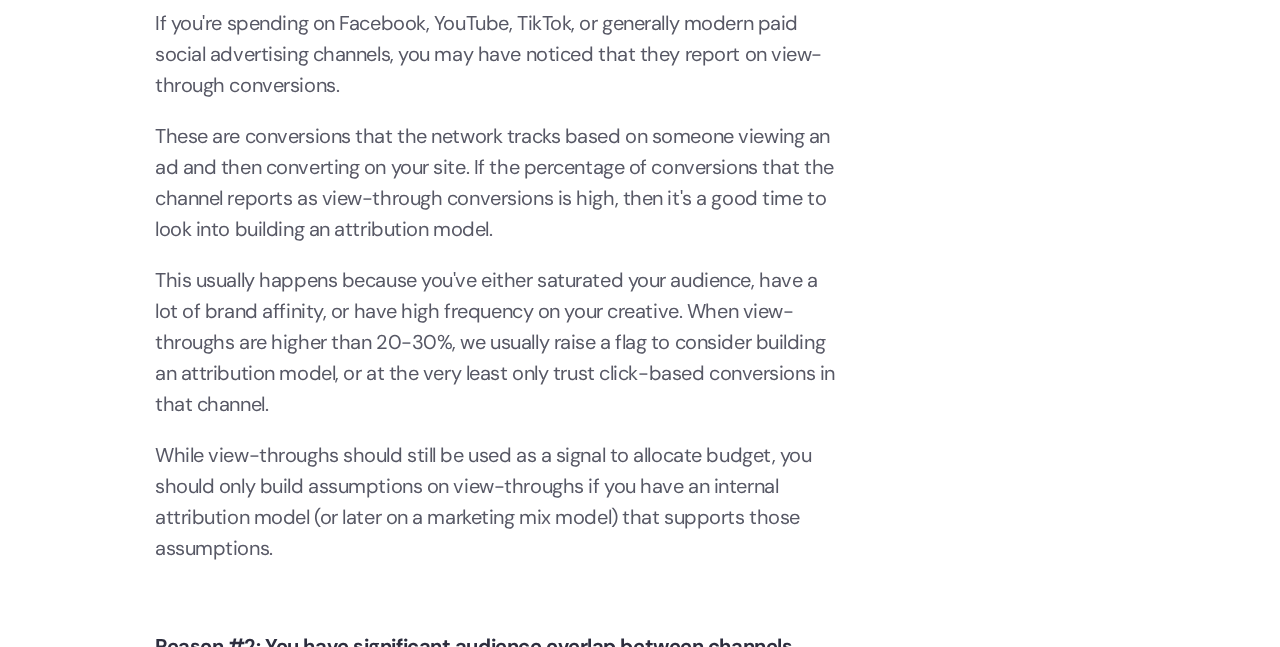 click on "Growth Engineering 5 signs you need an internal attribution model [FIRST] [LAST] [DATE] At [COMPANY], we've had the opportunity to work with companies from the early stages of their growth and advertising journeys all the way to IPO and beyond! One of the common questions we're asked is,  when should companies consider building an internal attribution model or buying an attribution tool? Our Data Engineering team at [COMPANY] has built quite a few attribution models over the past few years. They listed their top 5 signs that you should look into internal attribution. But first... ‍ What is an Attribution Model? An attribution model, either built internally or externally, is a "data model" on how to attribute conversions to specific channels, campaigns, or ads that are involved in the conversion journey of a user. For example: if a Google user clicks on an ad, and a few days later clicks on an Instagram ad before they decide to convert, which of these channels should count the conversion? ‍ ‍ ‍ ‍" at bounding box center [640, 633] 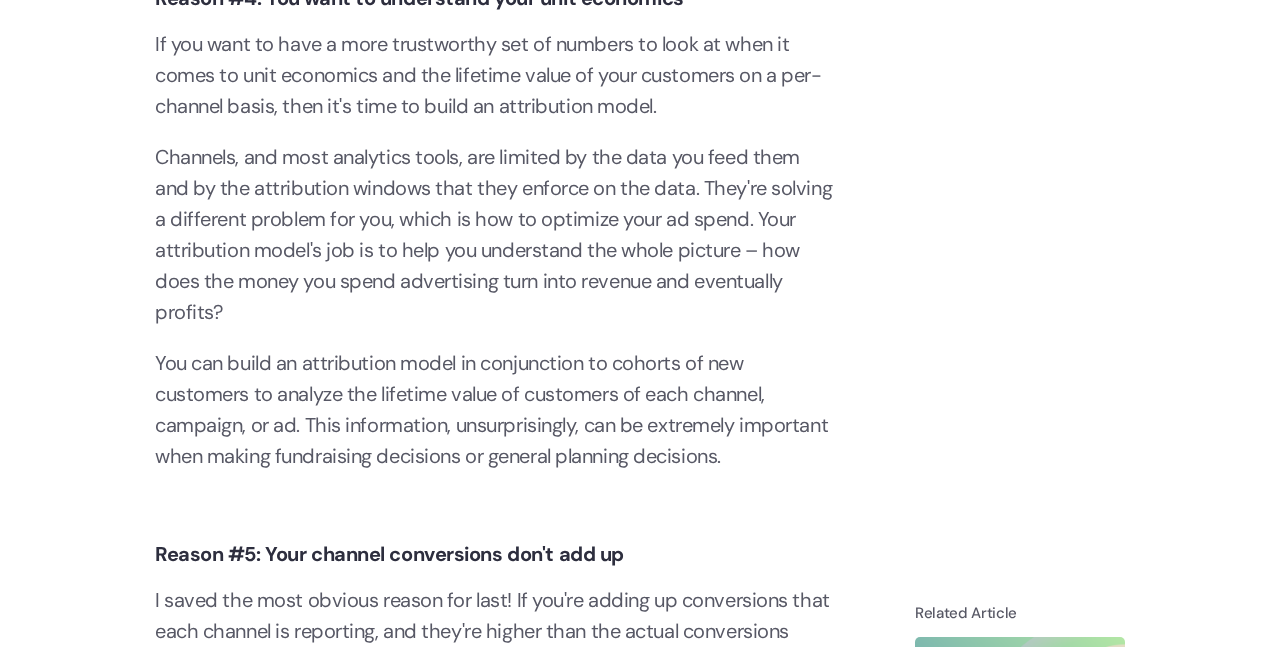 scroll, scrollTop: 5328, scrollLeft: 0, axis: vertical 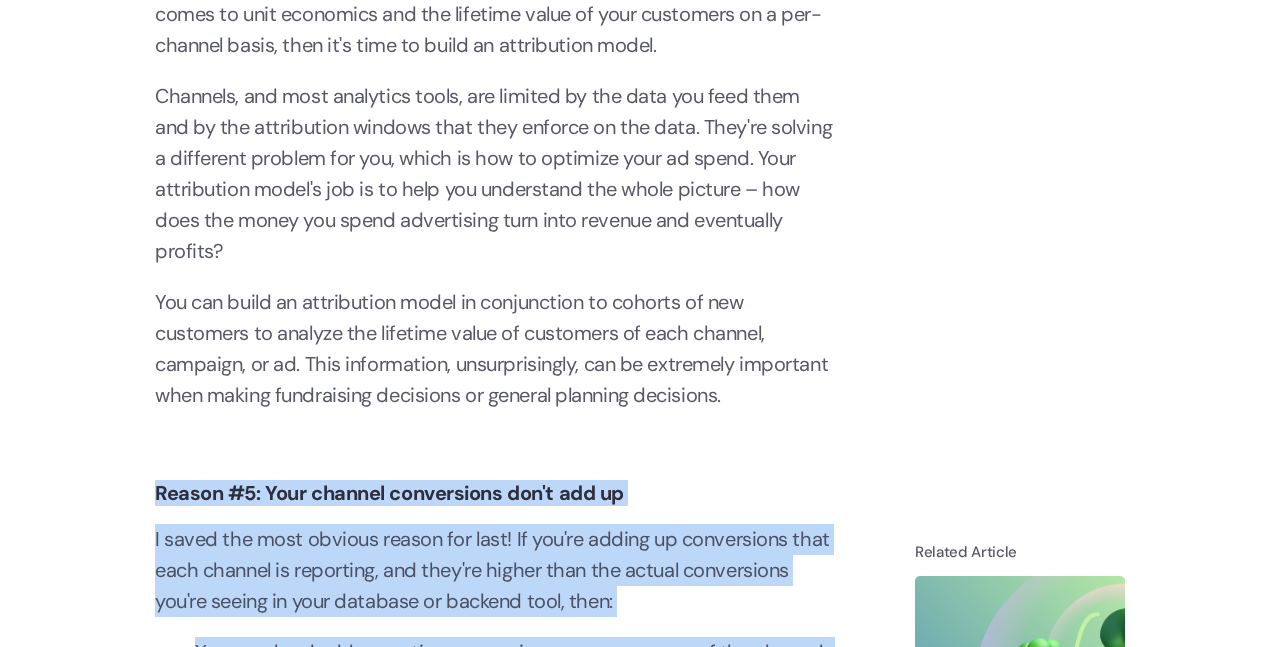 drag, startPoint x: 153, startPoint y: 18, endPoint x: 353, endPoint y: 425, distance: 453.48538 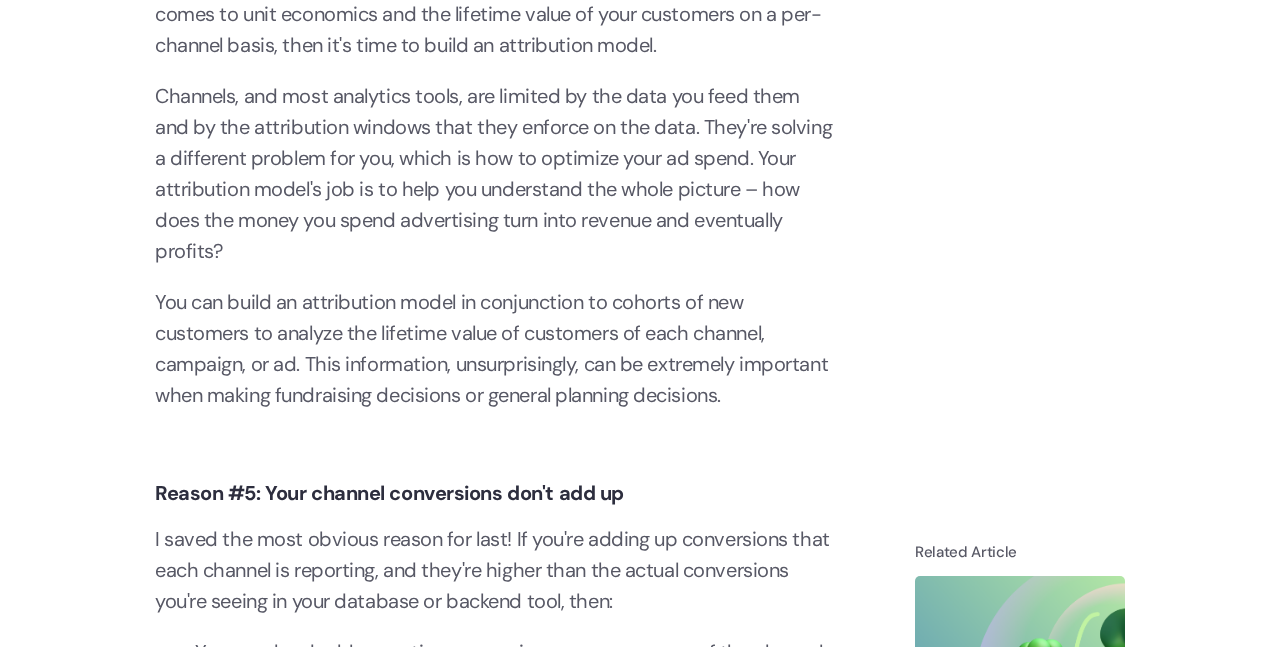 click on "I saved the most obvious reason for last! If you're adding up conversions that each channel is reporting, and they're higher than the actual conversions you're seeing in your database or backend tool, then:" at bounding box center [495, 570] 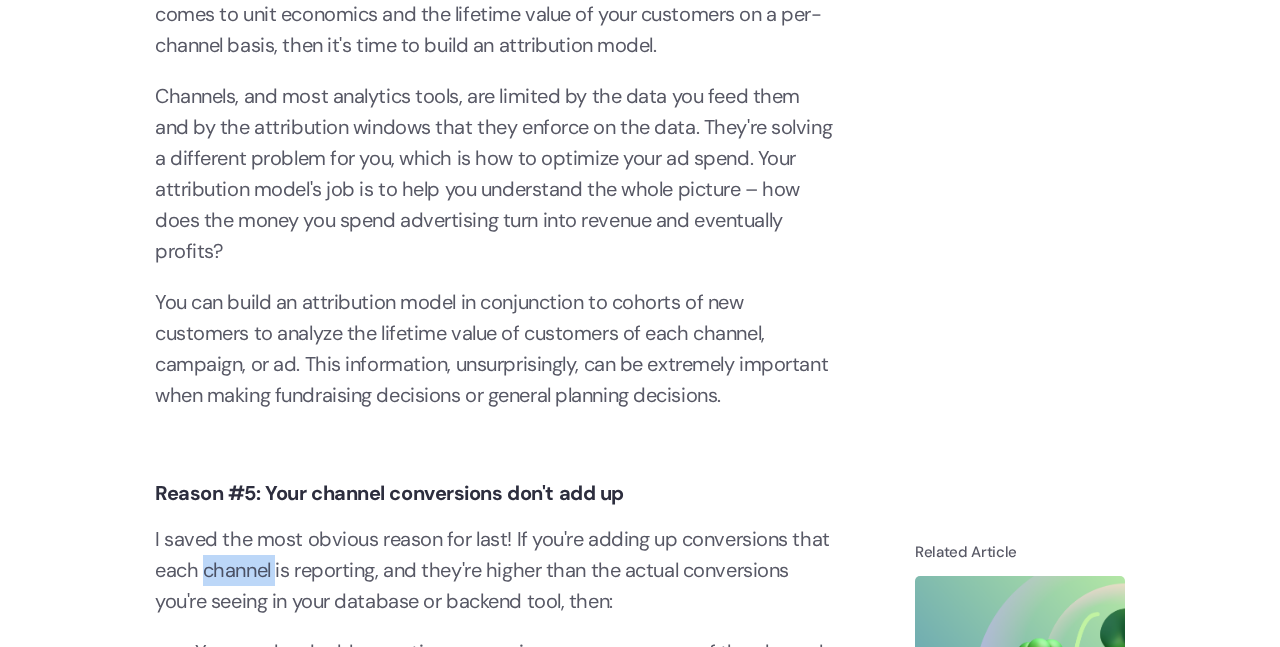 click on "I saved the most obvious reason for last! If you're adding up conversions that each channel is reporting, and they're higher than the actual conversions you're seeing in your database or backend tool, then:" at bounding box center (495, 570) 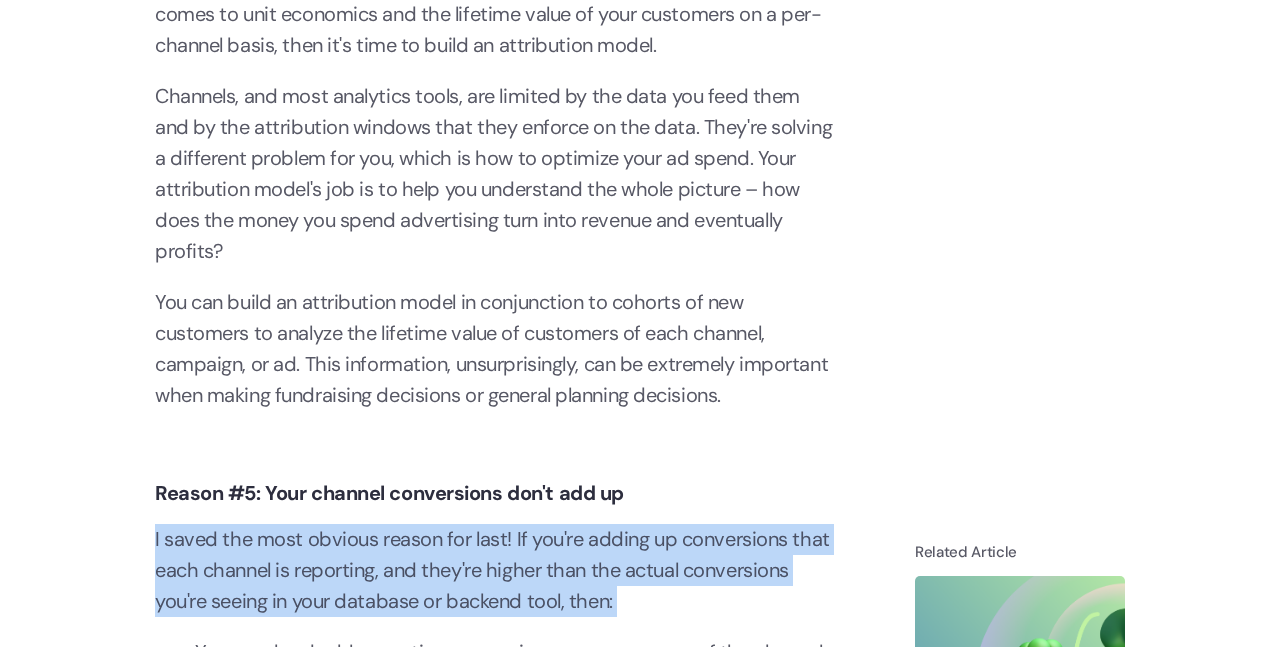 click on "I saved the most obvious reason for last! If you're adding up conversions that each channel is reporting, and they're higher than the actual conversions you're seeing in your database or backend tool, then:" at bounding box center [495, 570] 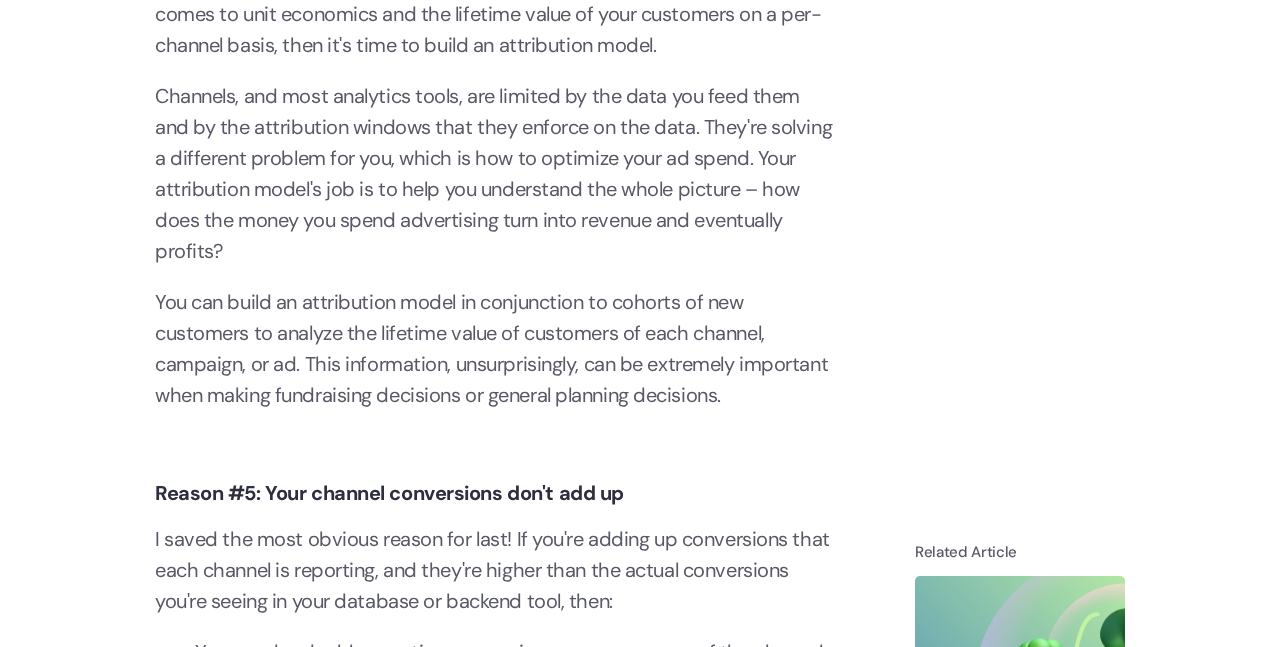 click on "Reason #5: Your channel conversions don't add up" at bounding box center [389, 493] 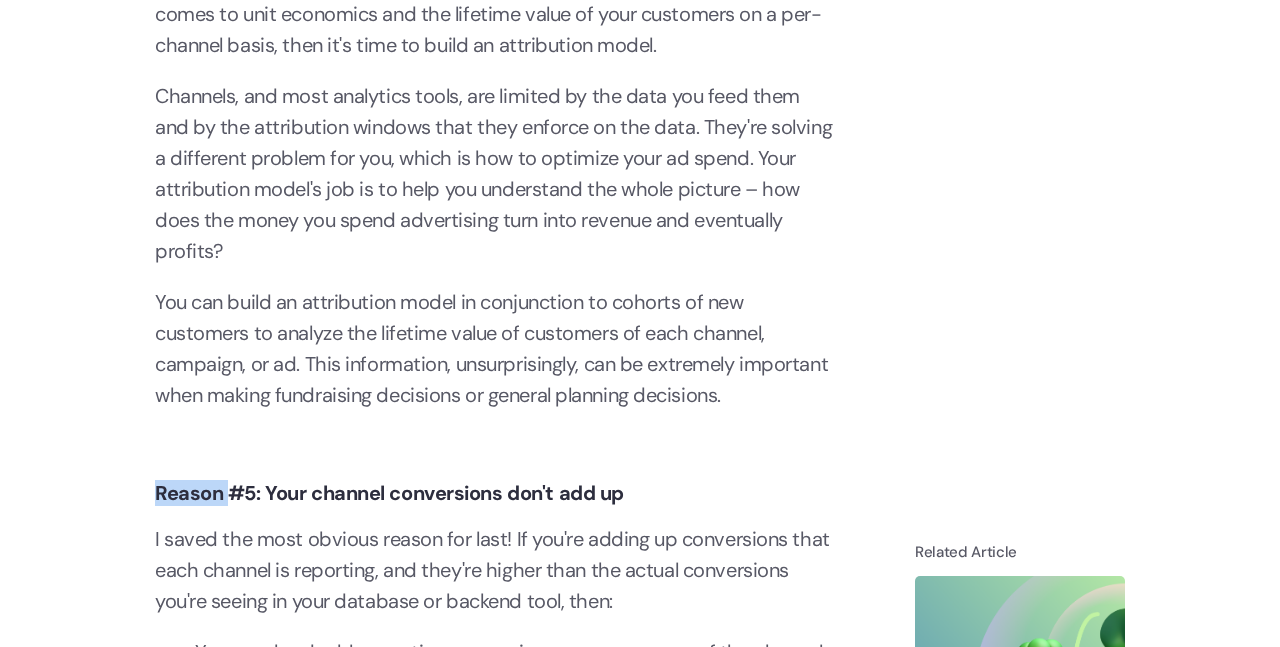 click on "Reason #5: Your channel conversions don't add up" at bounding box center (389, 493) 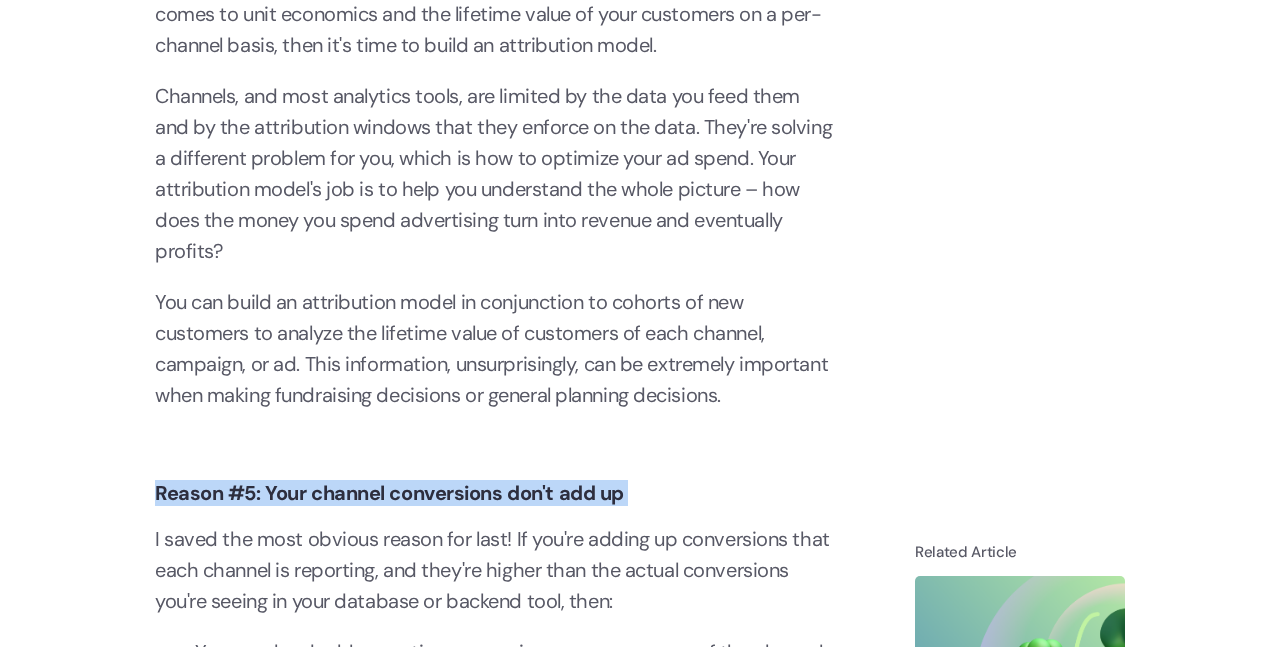 click on "Reason #5: Your channel conversions don't add up" at bounding box center [389, 493] 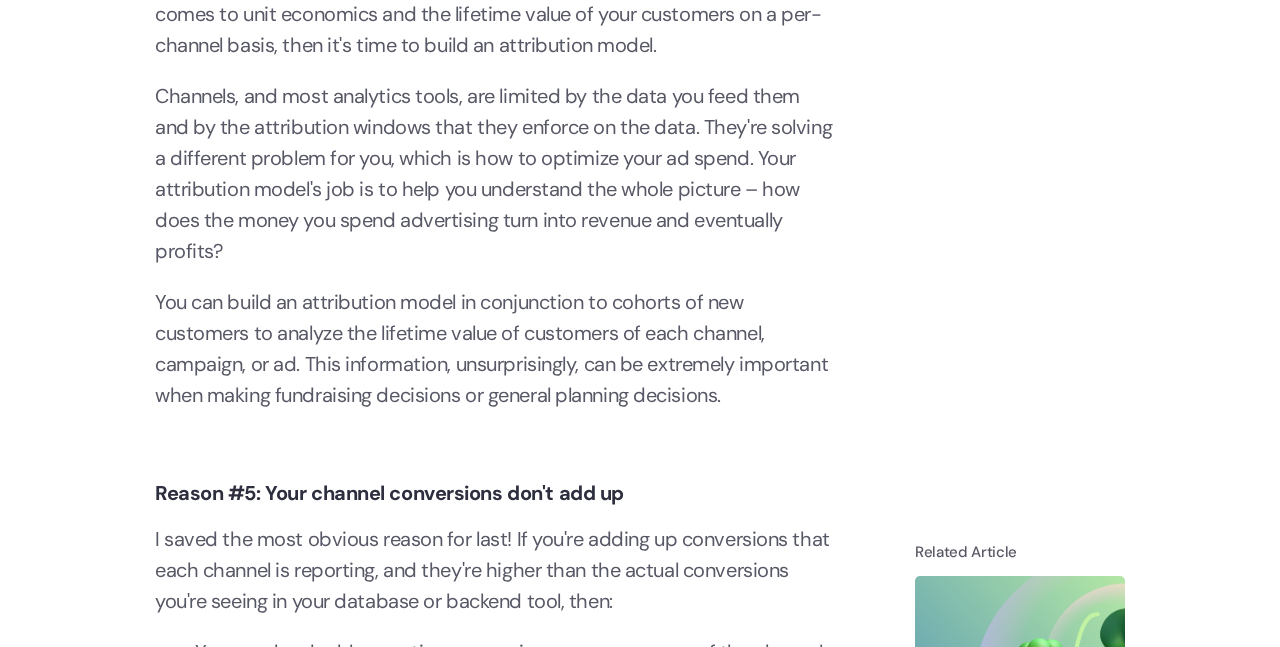 click on "I saved the most obvious reason for last! If you're adding up conversions that each channel is reporting, and they're higher than the actual conversions you're seeing in your database or backend tool, then:" at bounding box center [495, 570] 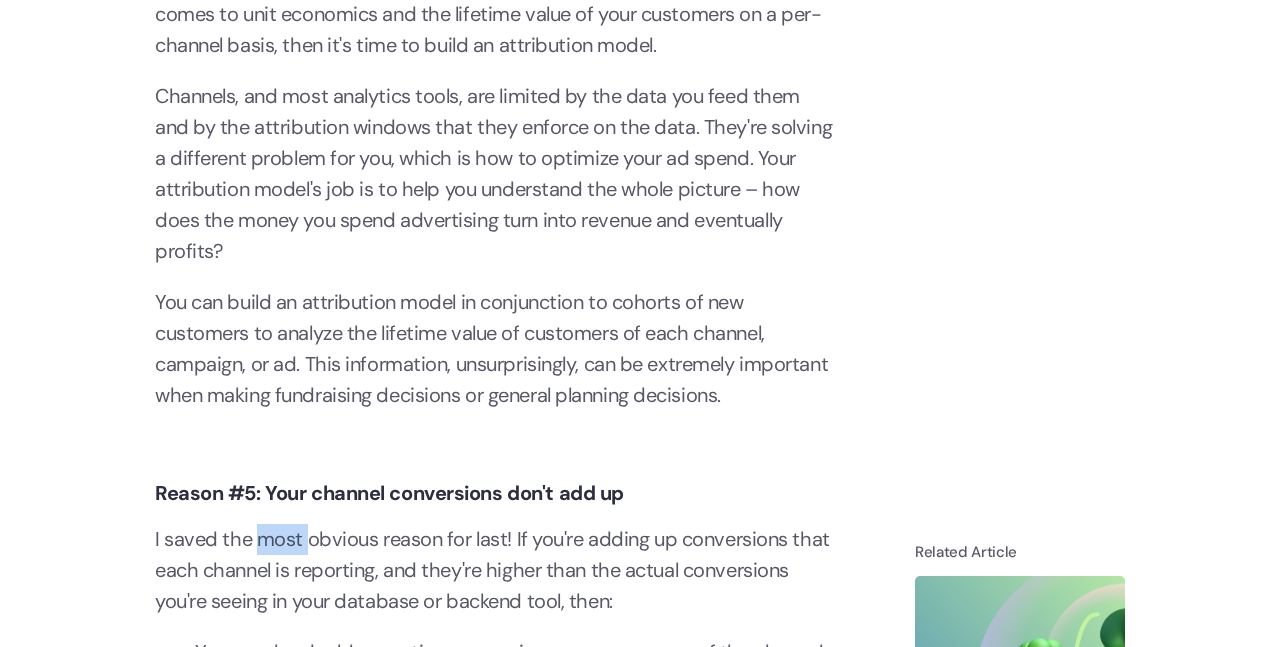 click on "I saved the most obvious reason for last! If you're adding up conversions that each channel is reporting, and they're higher than the actual conversions you're seeing in your database or backend tool, then:" at bounding box center (495, 570) 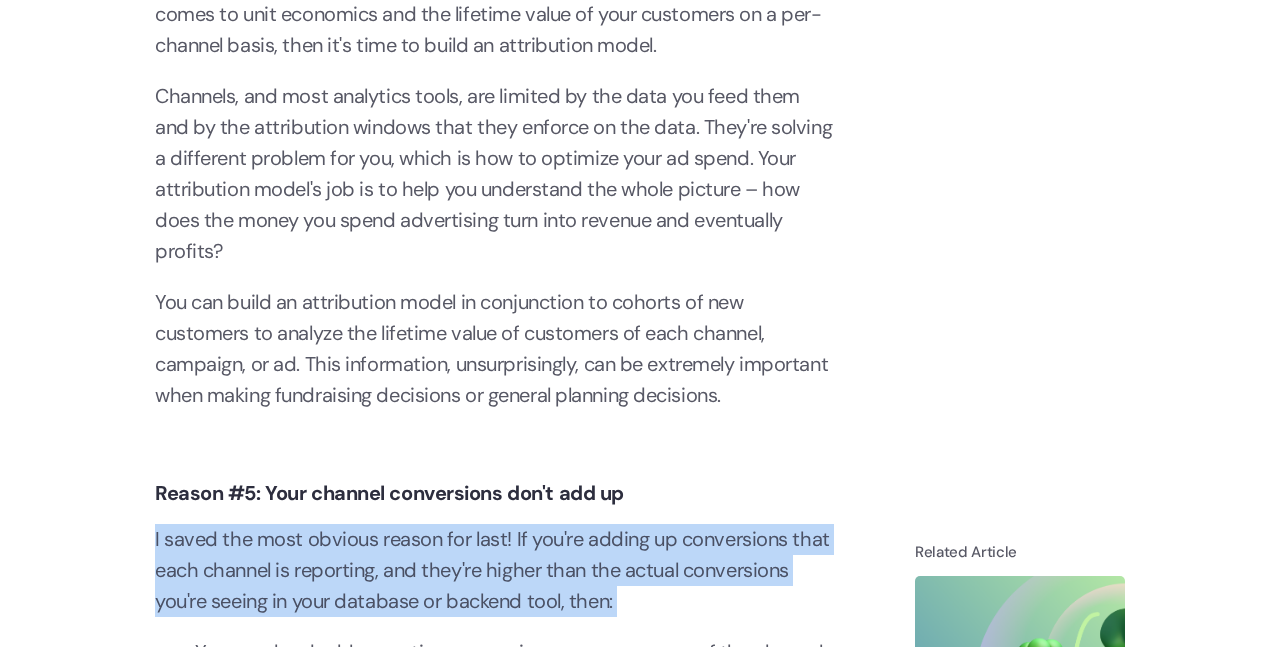 click on "I saved the most obvious reason for last! If you're adding up conversions that each channel is reporting, and they're higher than the actual conversions you're seeing in your database or backend tool, then:" at bounding box center [495, 570] 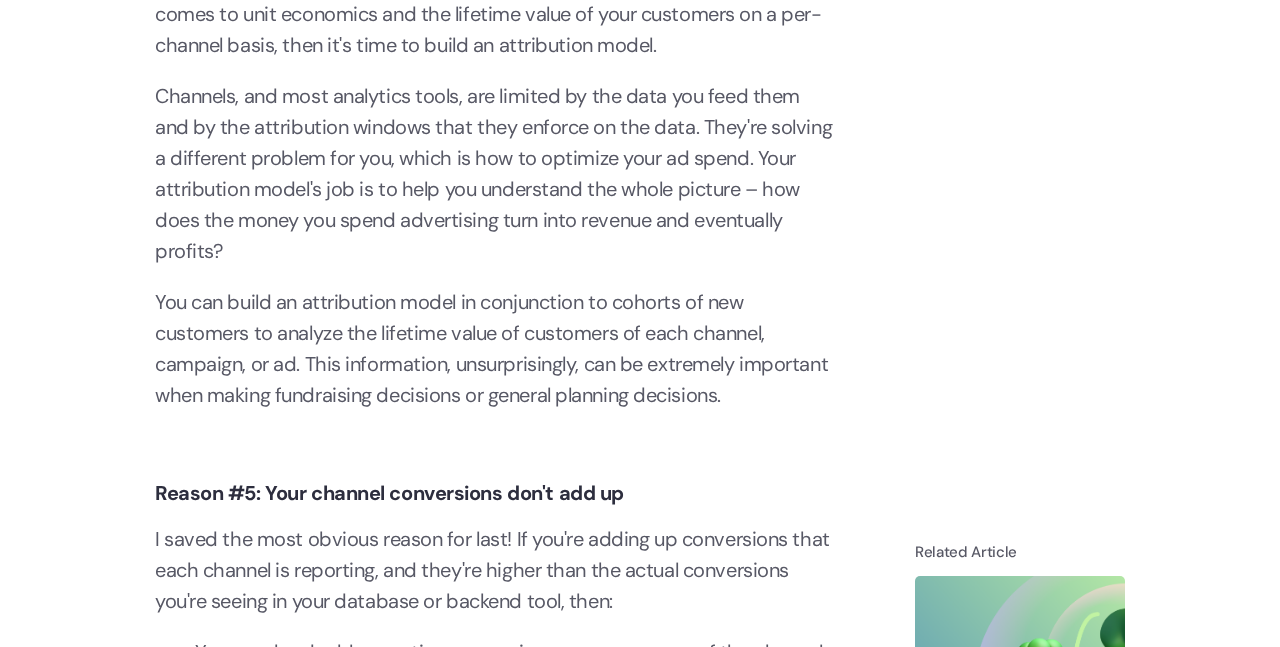 click on "For either scenario, it may be a good idea to first run an audit of your tracking infrastructure to ensure you're not double counting, and then consider building an attribution model to help you make decisions on which channels to optimize!" at bounding box center [495, 834] 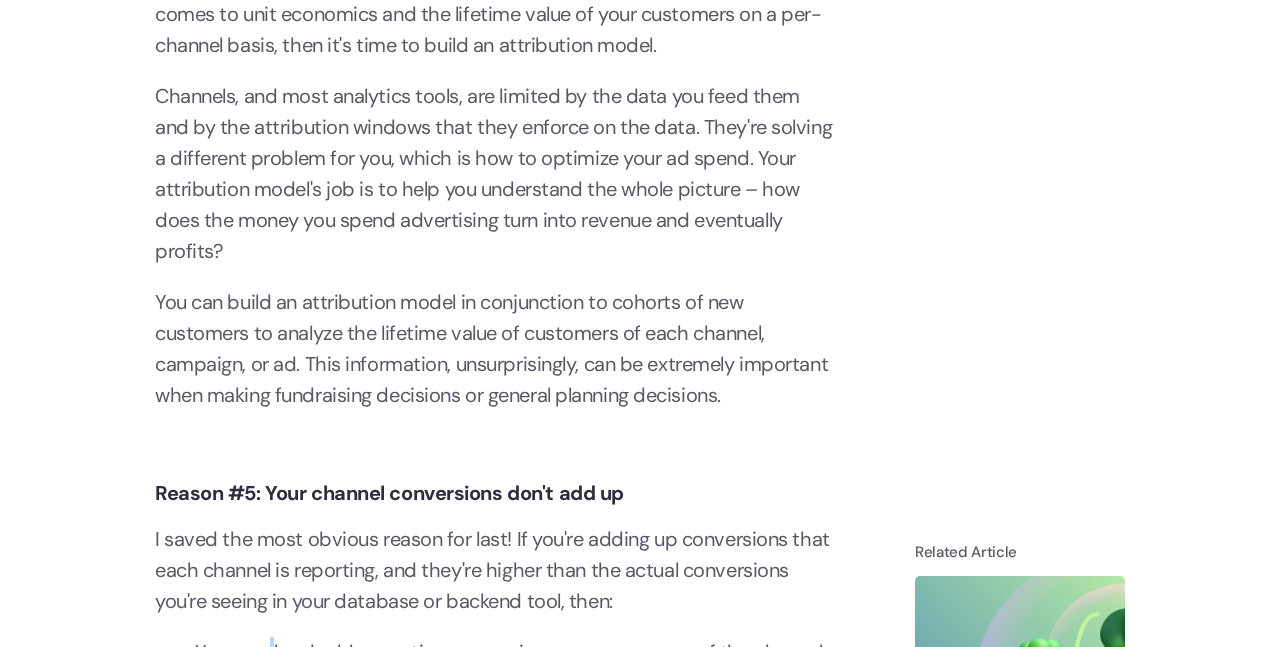 click on "You may be double counting conversions on one or more of the channels" at bounding box center [515, 652] 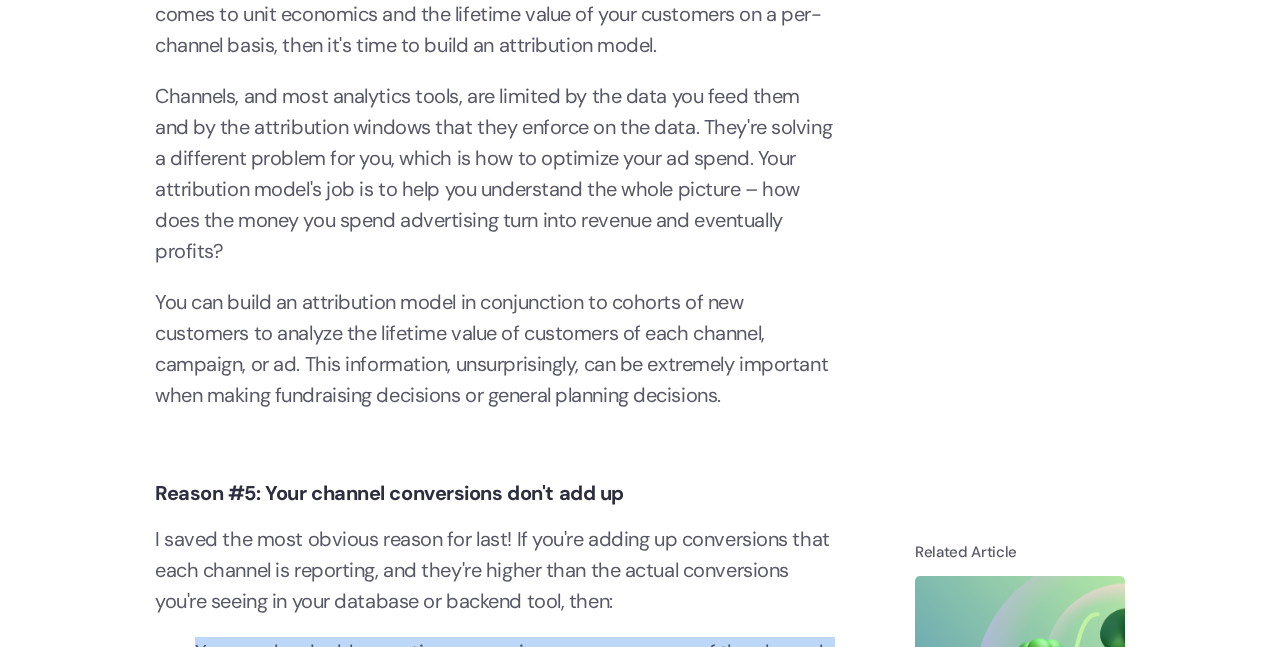 click on "You may be double counting conversions on one or more of the channels" at bounding box center [515, 652] 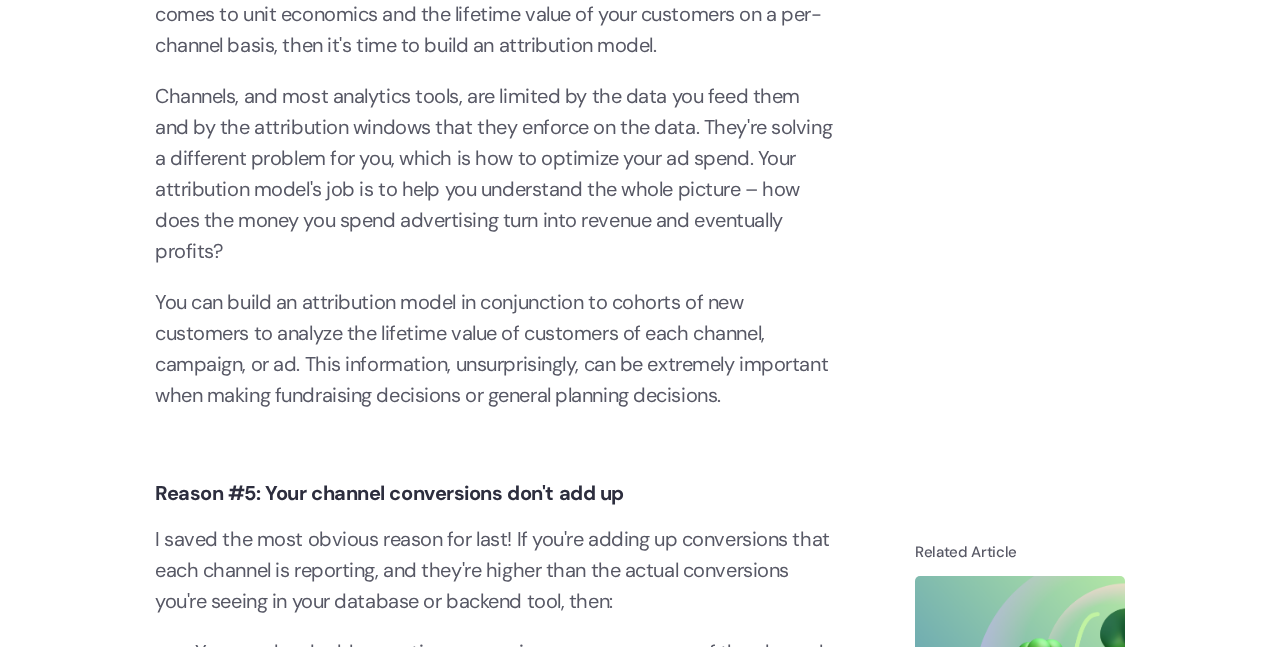click on "I saved the most obvious reason for last! If you're adding up conversions that each channel is reporting, and they're higher than the actual conversions you're seeing in your database or backend tool, then:" at bounding box center [495, 570] 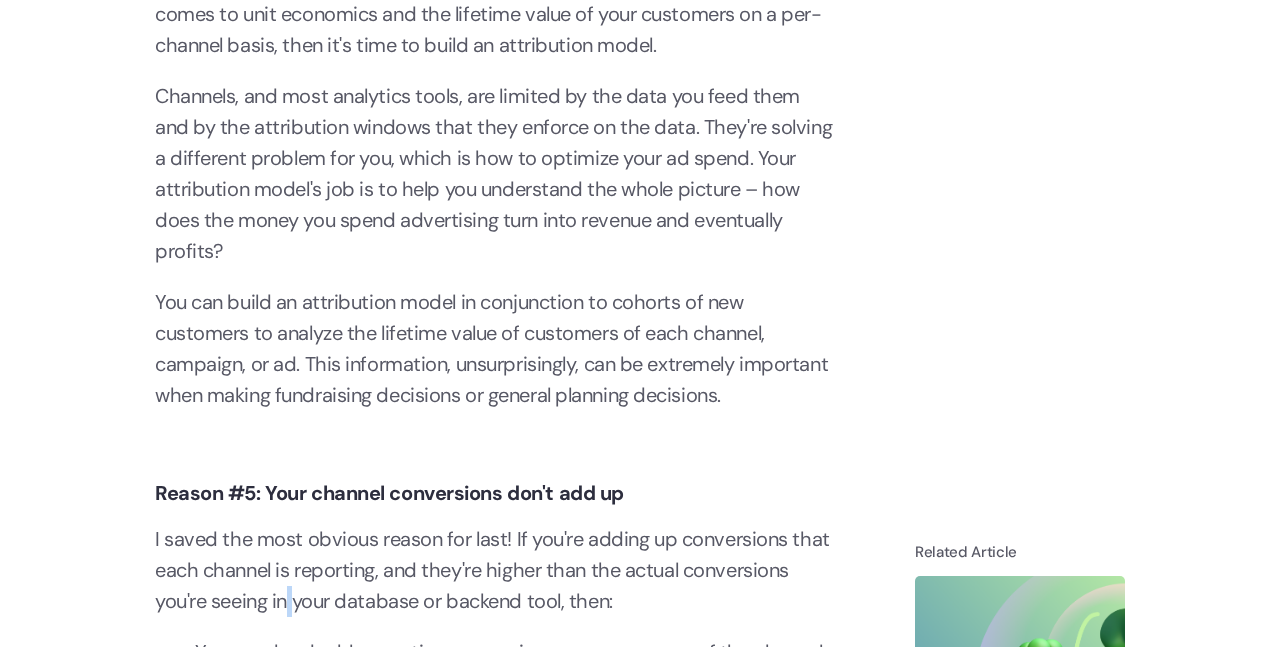 click on "I saved the most obvious reason for last! If you're adding up conversions that each channel is reporting, and they're higher than the actual conversions you're seeing in your database or backend tool, then:" at bounding box center (495, 570) 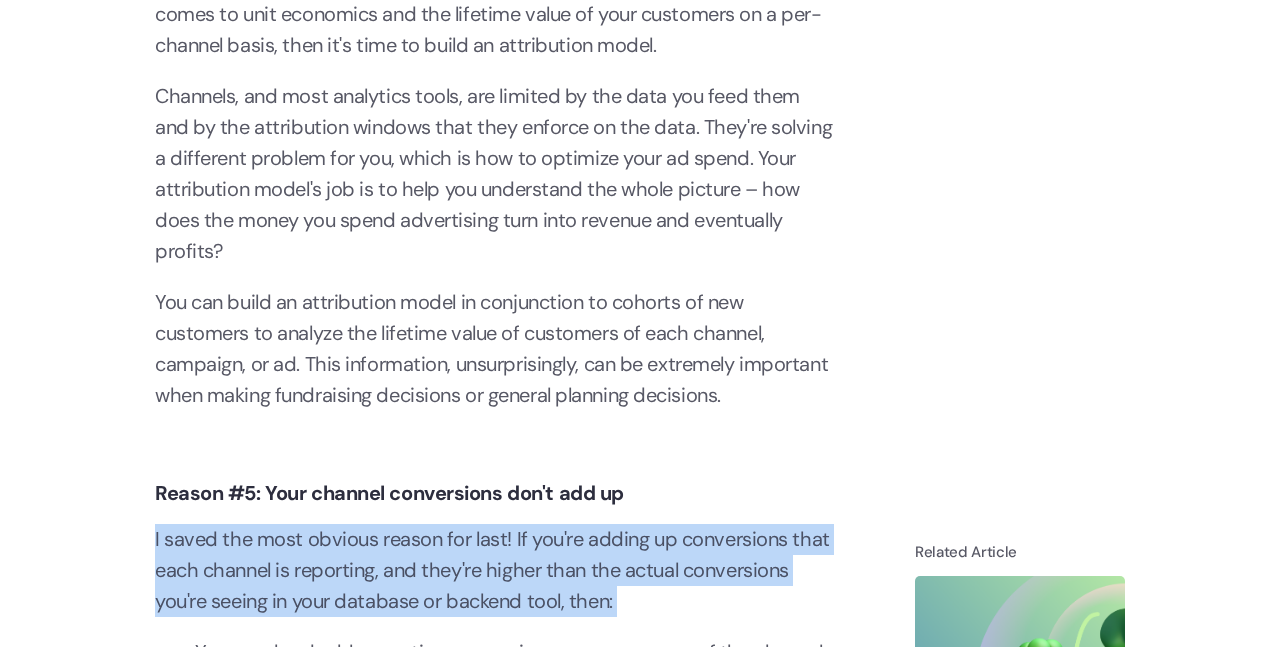 click on "I saved the most obvious reason for last! If you're adding up conversions that each channel is reporting, and they're higher than the actual conversions you're seeing in your database or backend tool, then:" at bounding box center [495, 570] 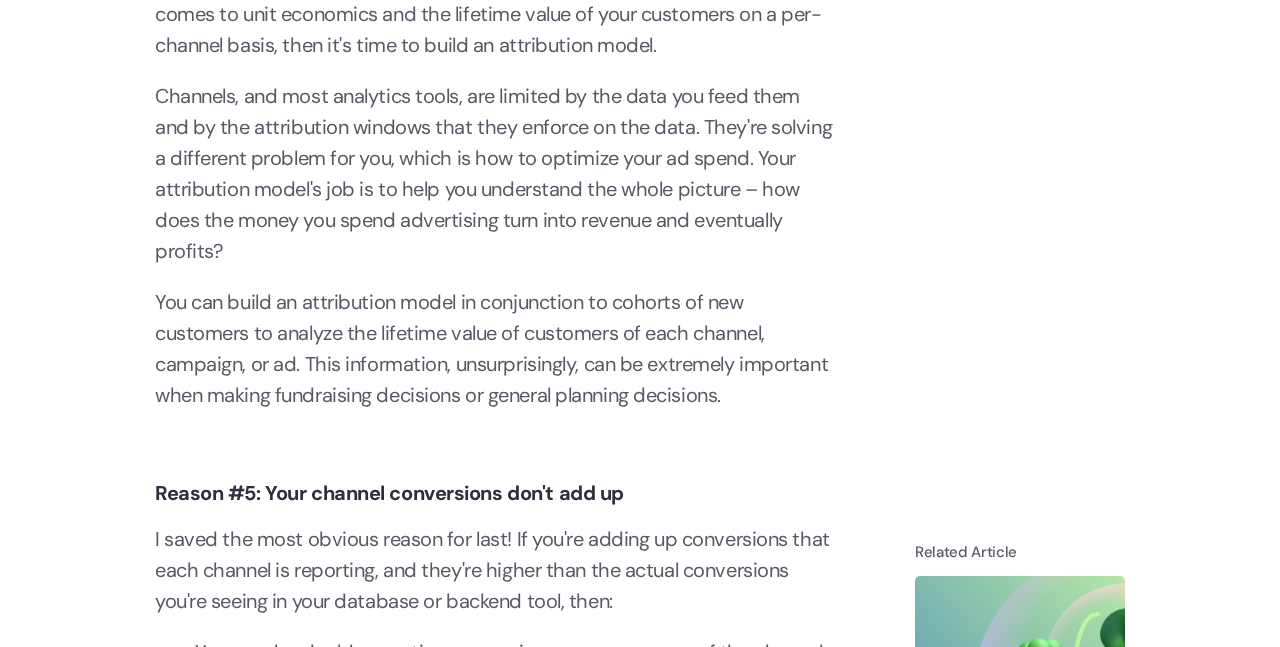 click on "Related Article" at bounding box center [1020, 552] 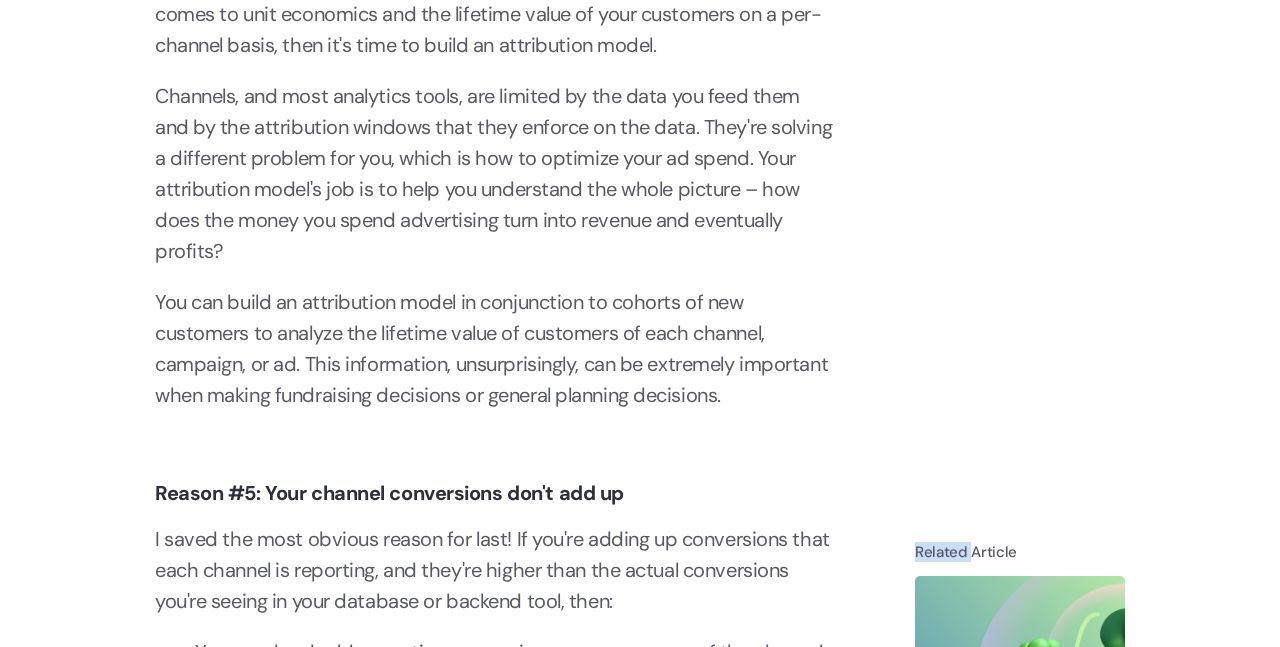 click on "Related Article" at bounding box center (1020, 552) 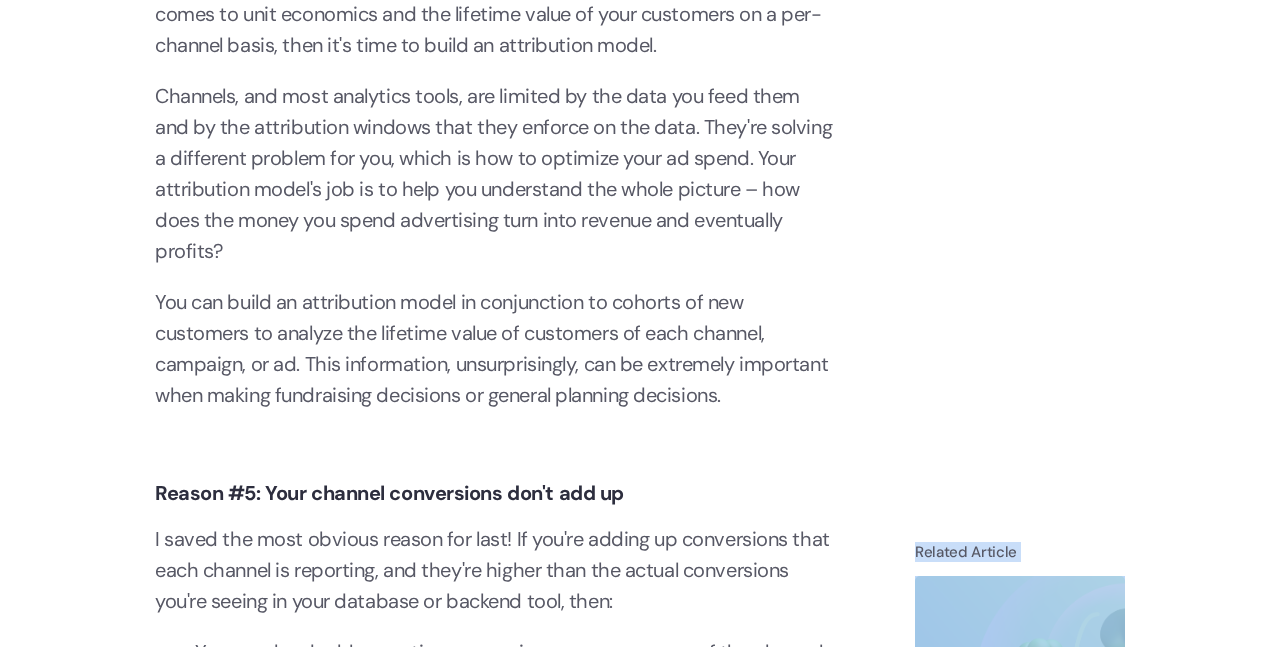 click on "Related Article" at bounding box center (1020, 552) 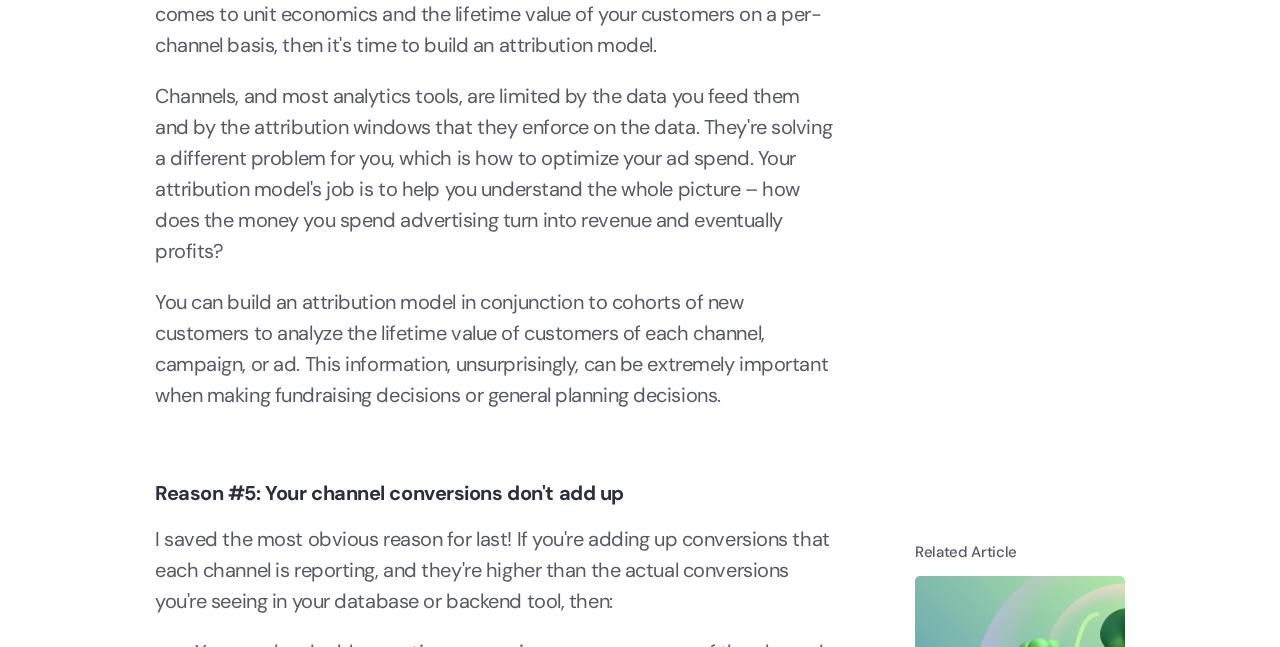 click on "For either scenario, it may be a good idea to first run an audit of your tracking infrastructure to ensure you're not double counting, and then consider building an attribution model to help you make decisions on which channels to optimize!" at bounding box center [495, 834] 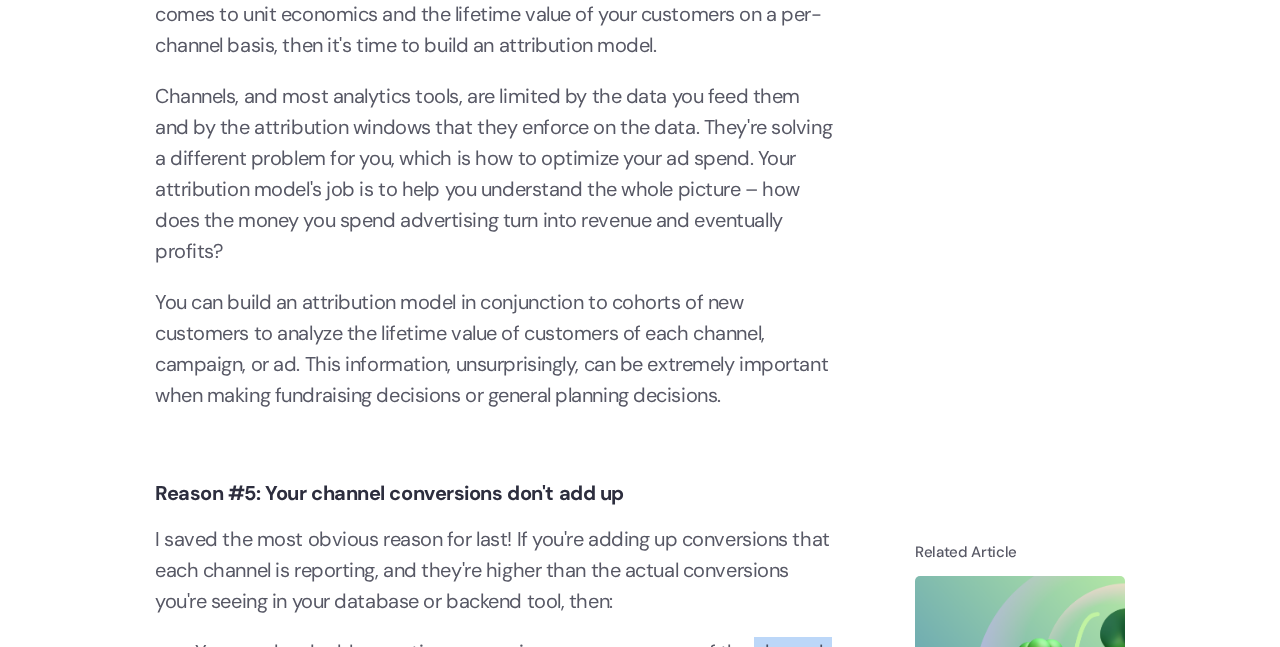 click on "You may be double counting conversions on one or more of the channels" at bounding box center (515, 652) 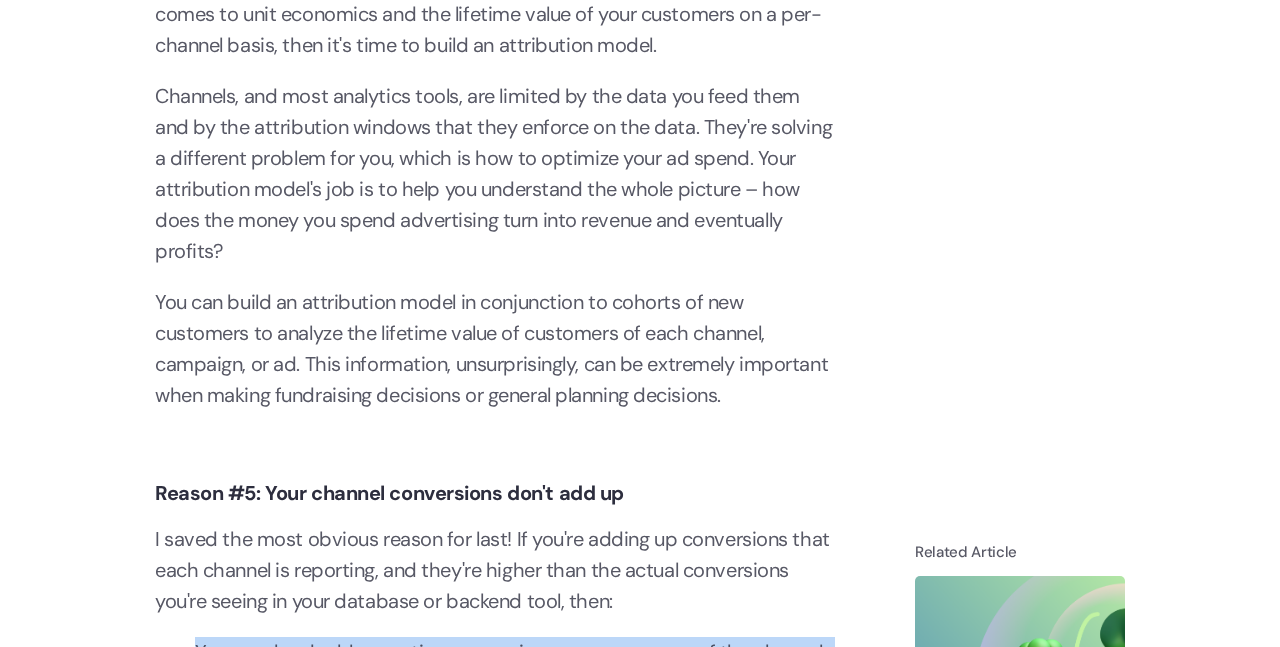click on "You may be double counting conversions on one or more of the channels" at bounding box center [515, 652] 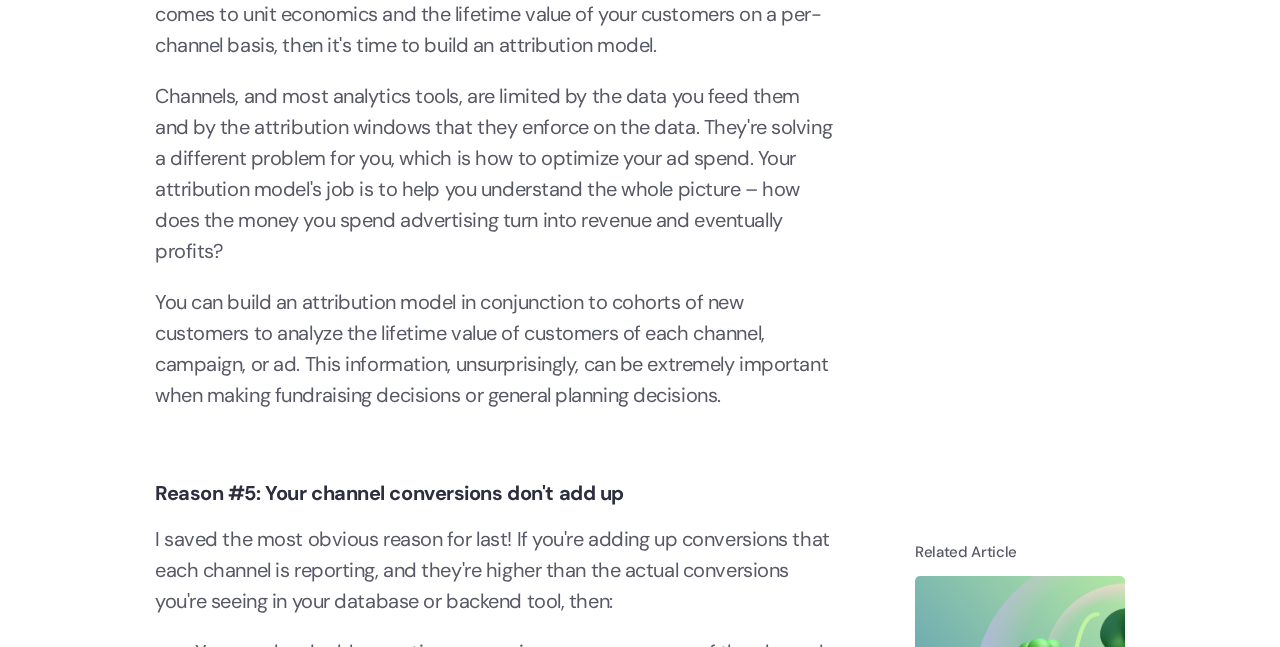 click on "I saved the most obvious reason for last! If you're adding up conversions that each channel is reporting, and they're higher than the actual conversions you're seeing in your database or backend tool, then:" at bounding box center (495, 570) 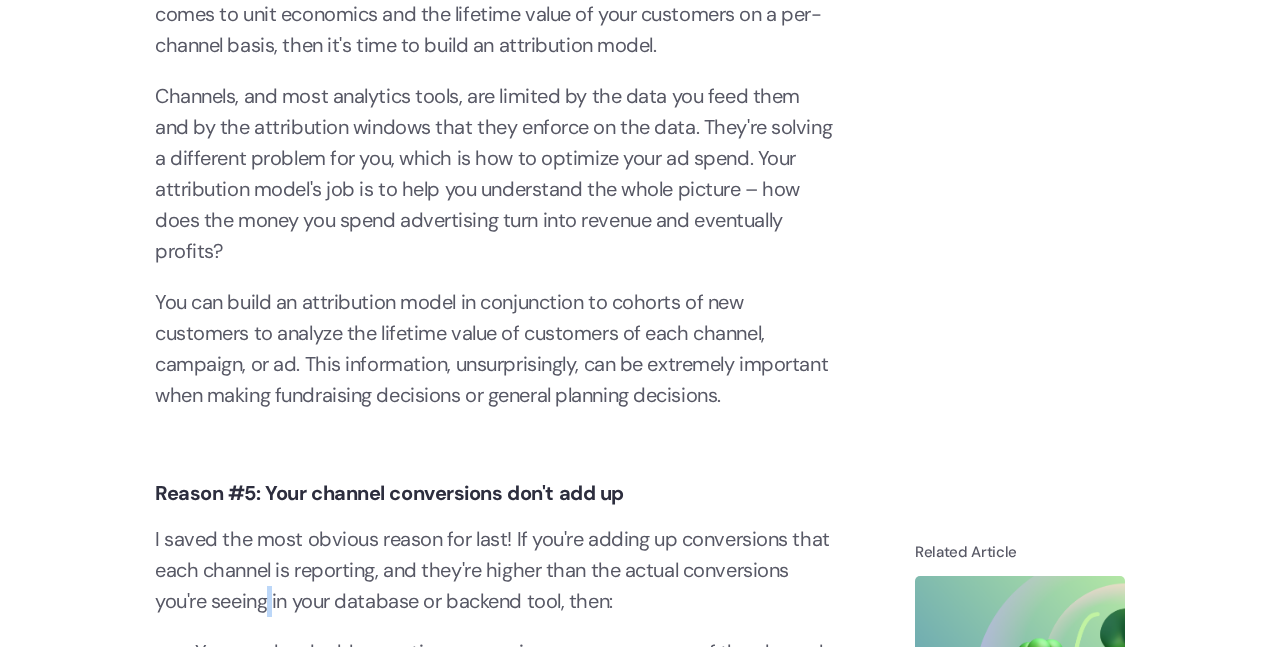 click on "I saved the most obvious reason for last! If you're adding up conversions that each channel is reporting, and they're higher than the actual conversions you're seeing in your database or backend tool, then:" at bounding box center (495, 570) 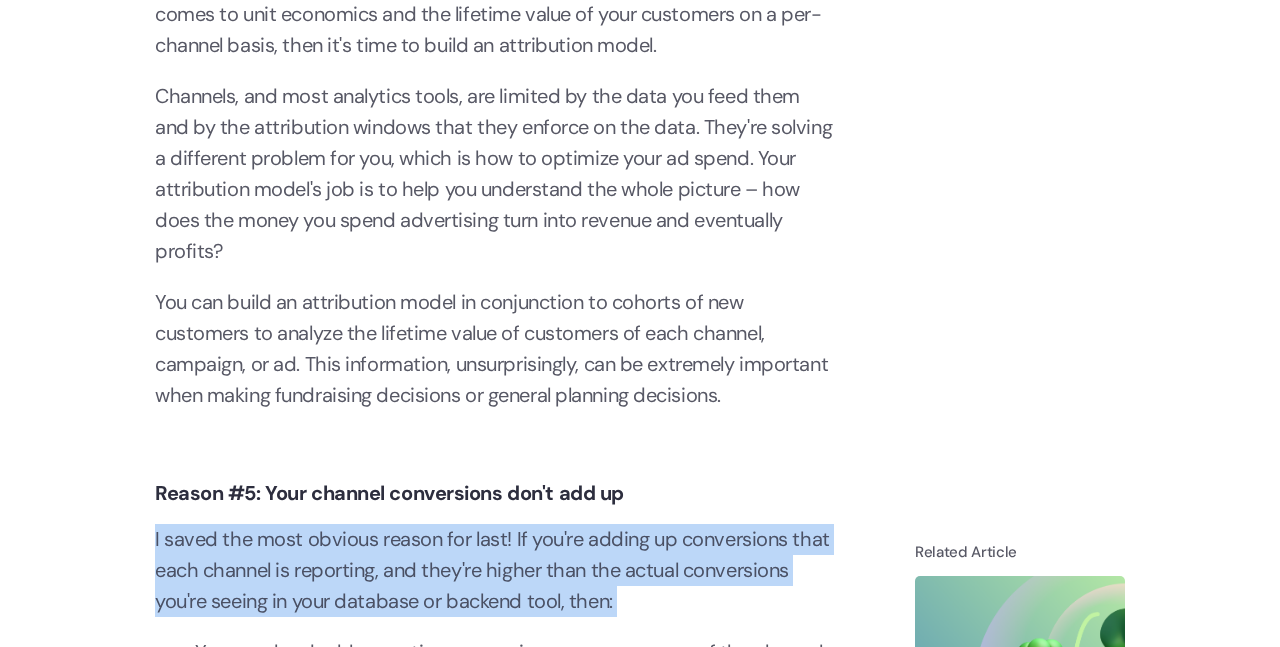 click on "I saved the most obvious reason for last! If you're adding up conversions that each channel is reporting, and they're higher than the actual conversions you're seeing in your database or backend tool, then:" at bounding box center [495, 570] 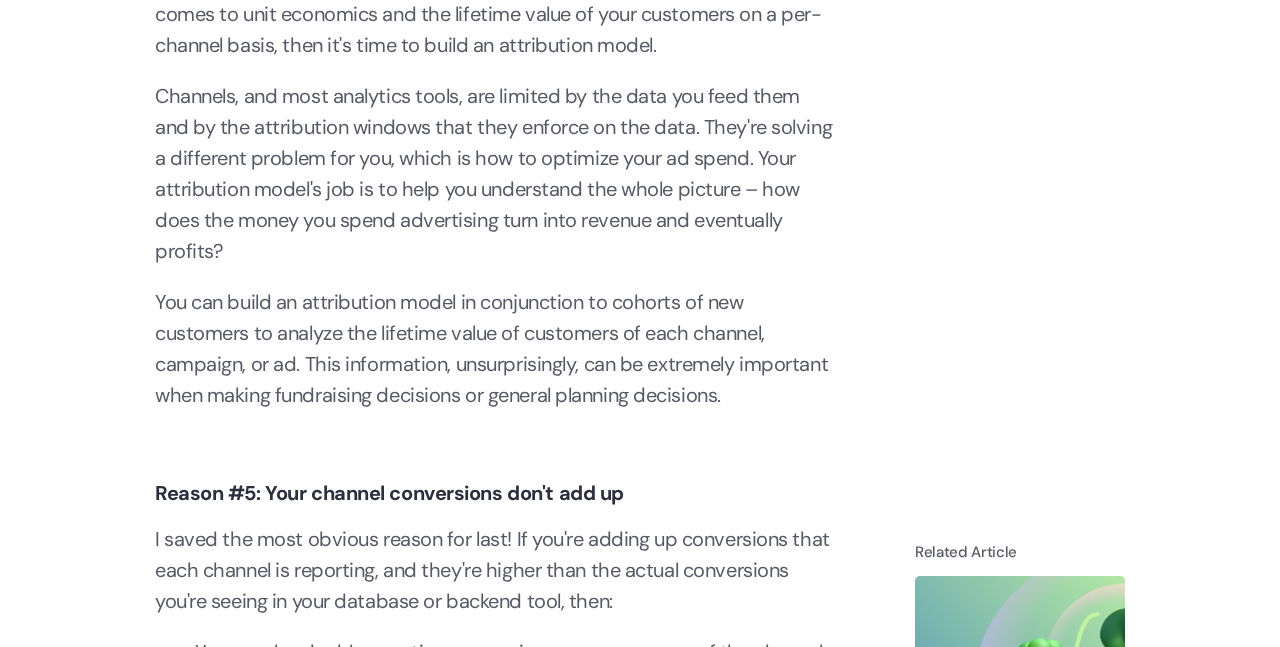 click on "For either scenario, it may be a good idea to first run an audit of your tracking infrastructure to ensure you're not double counting, and then consider building an attribution model to help you make decisions on which channels to optimize!" at bounding box center (495, 834) 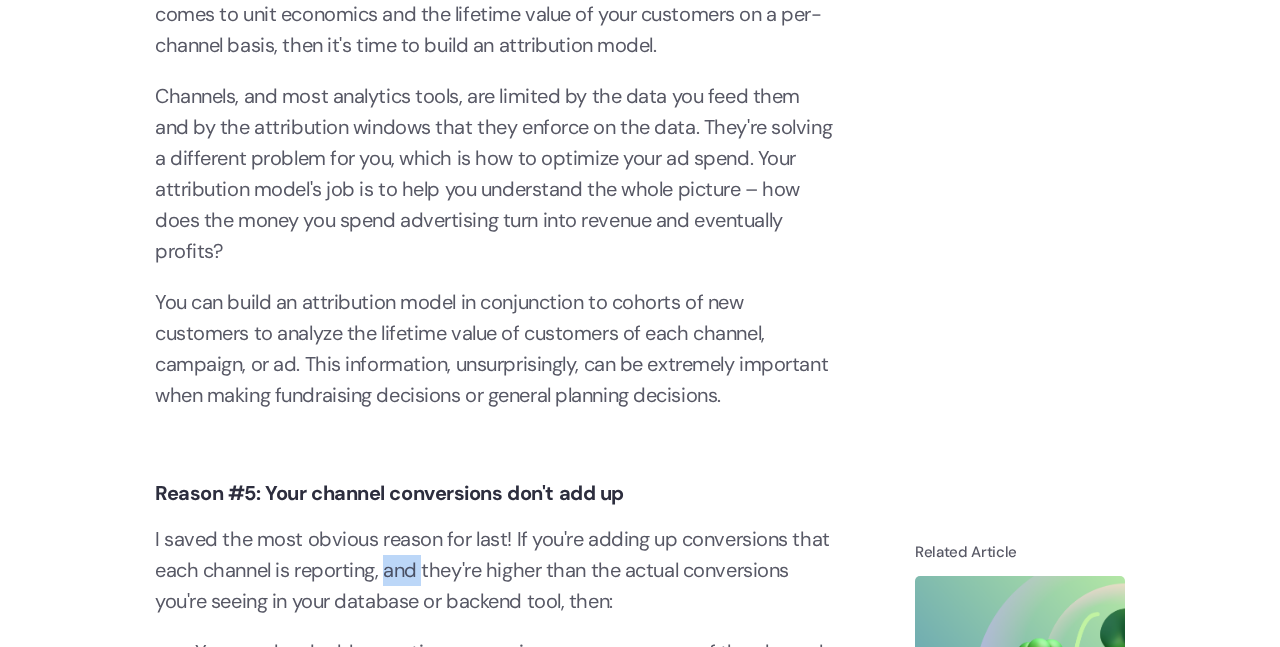 click on "I saved the most obvious reason for last! If you're adding up conversions that each channel is reporting, and they're higher than the actual conversions you're seeing in your database or backend tool, then:" at bounding box center [495, 570] 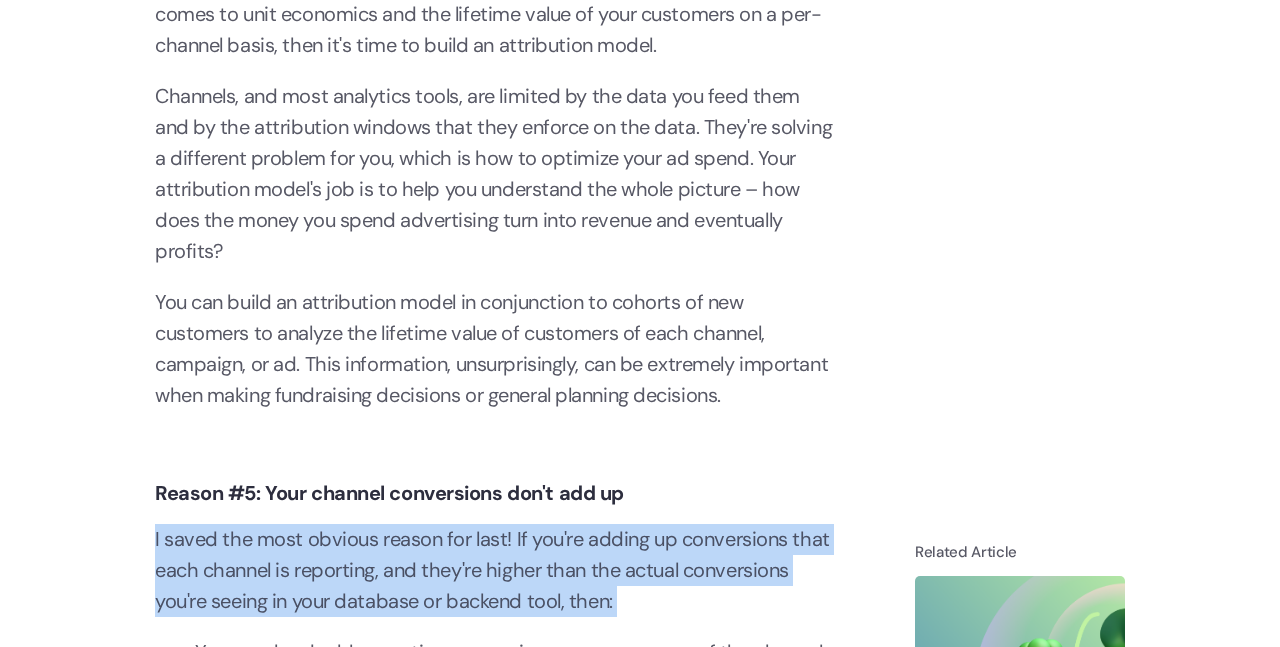 click on "I saved the most obvious reason for last! If you're adding up conversions that each channel is reporting, and they're higher than the actual conversions you're seeing in your database or backend tool, then:" at bounding box center (495, 570) 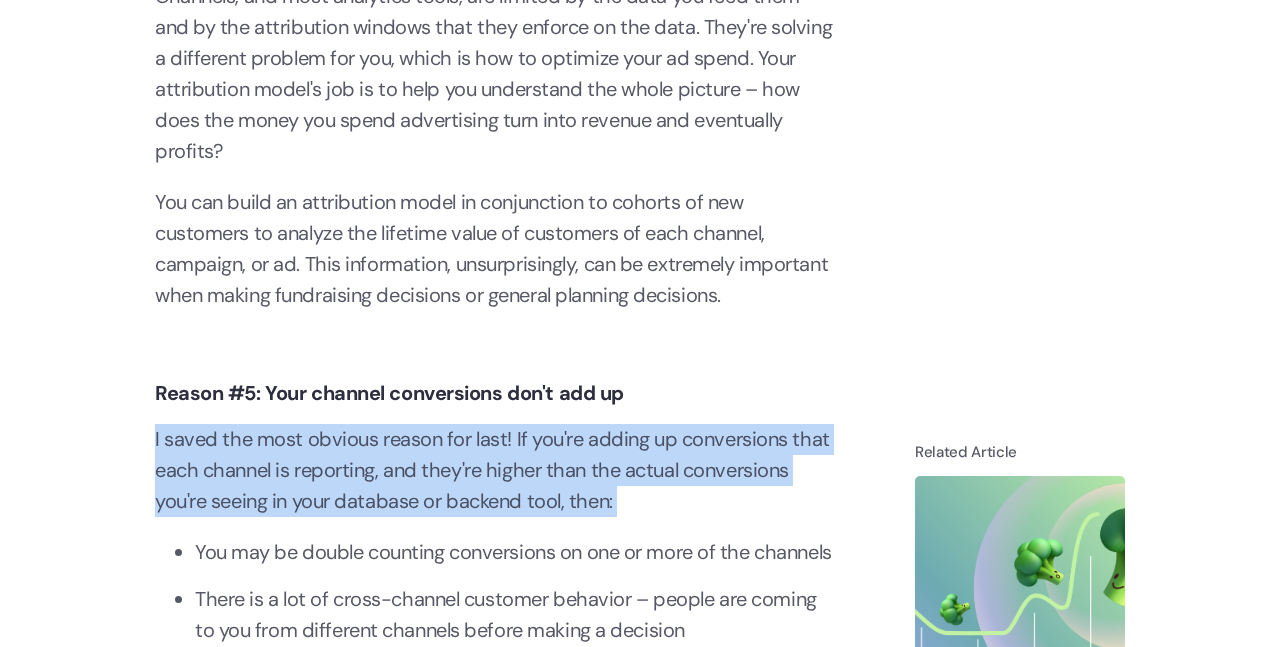 scroll, scrollTop: 5328, scrollLeft: 0, axis: vertical 